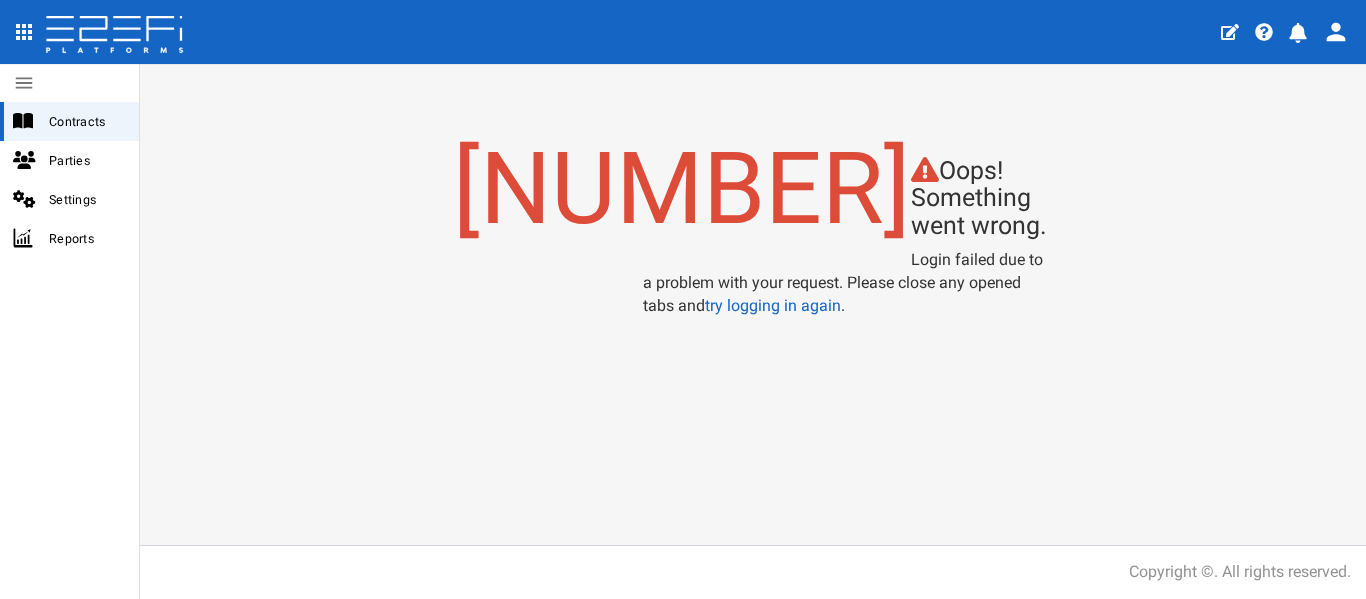 scroll, scrollTop: 0, scrollLeft: 0, axis: both 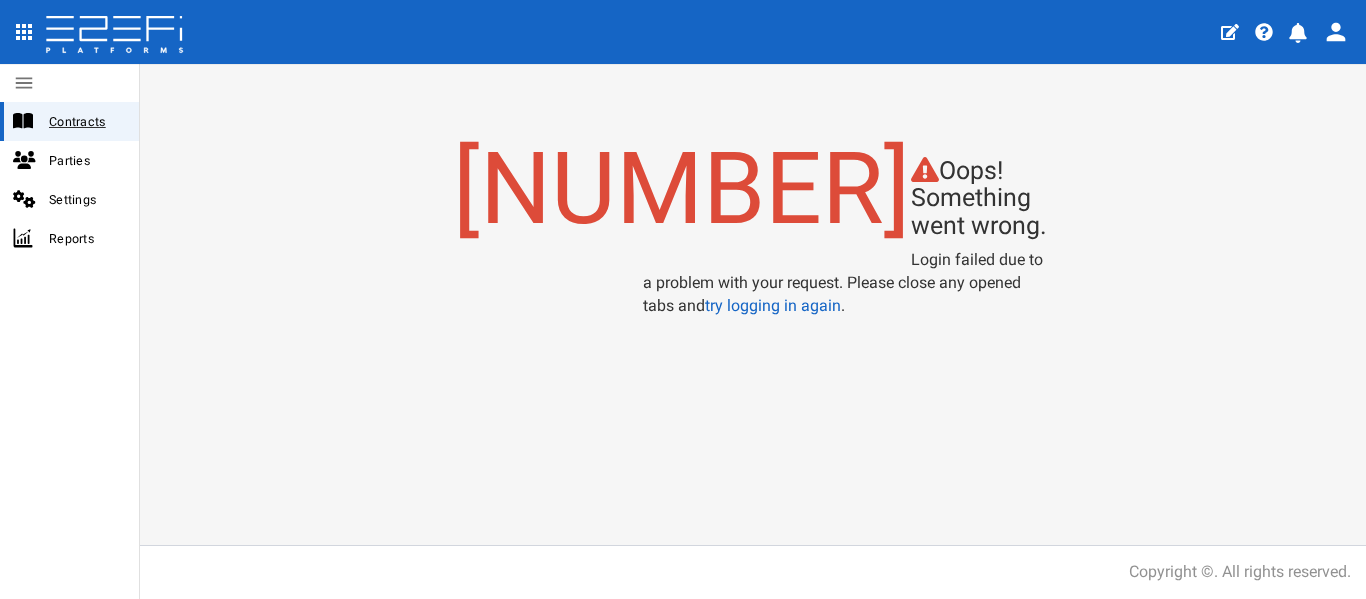click on "Contracts" at bounding box center (86, 121) 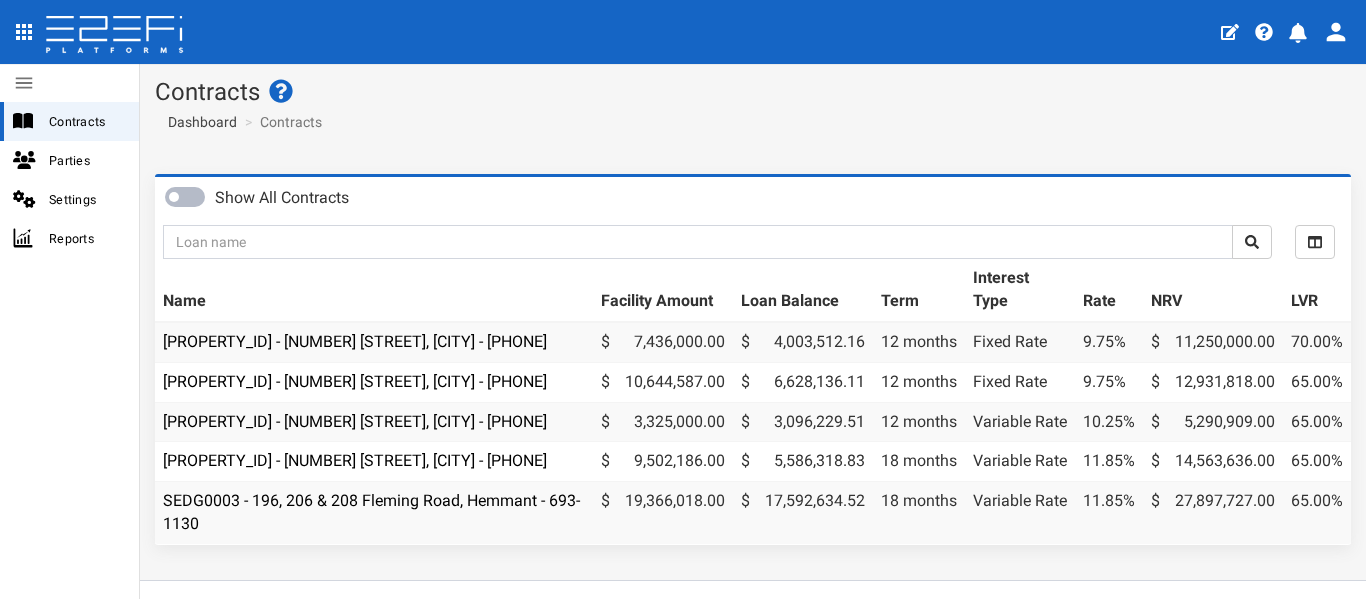 scroll, scrollTop: 0, scrollLeft: 0, axis: both 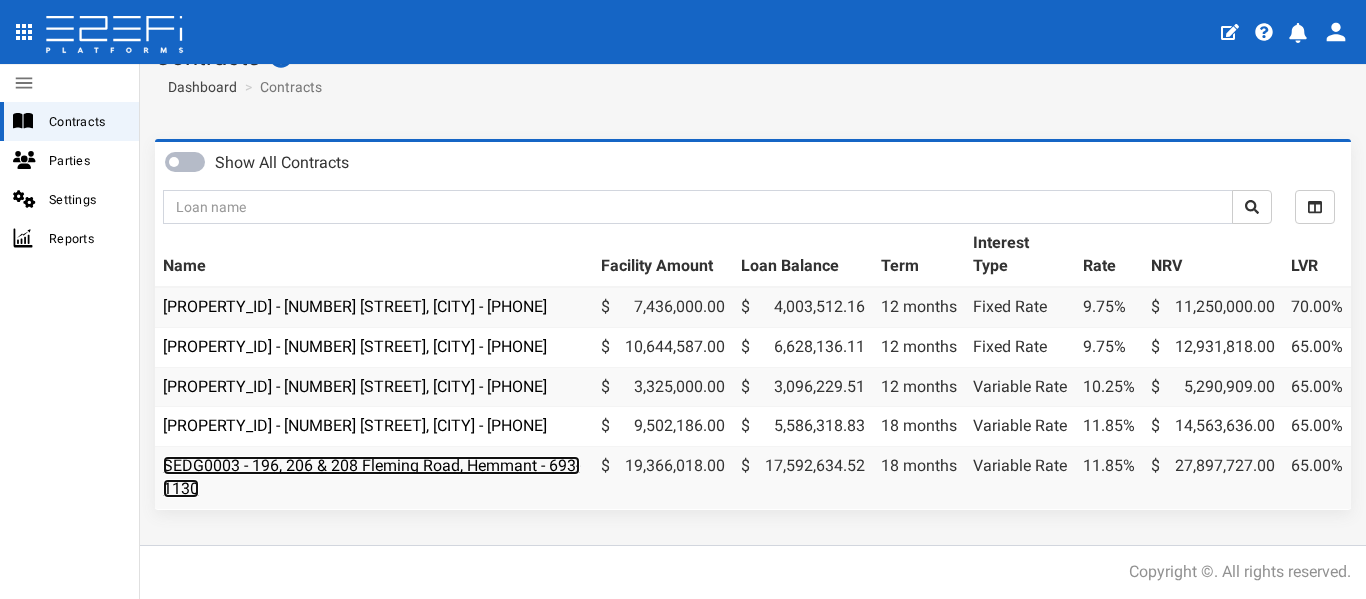 click on "SEDG0003 - 196, 206 & 208 Fleming Road, Hemmant - 693-1130" at bounding box center (371, 477) 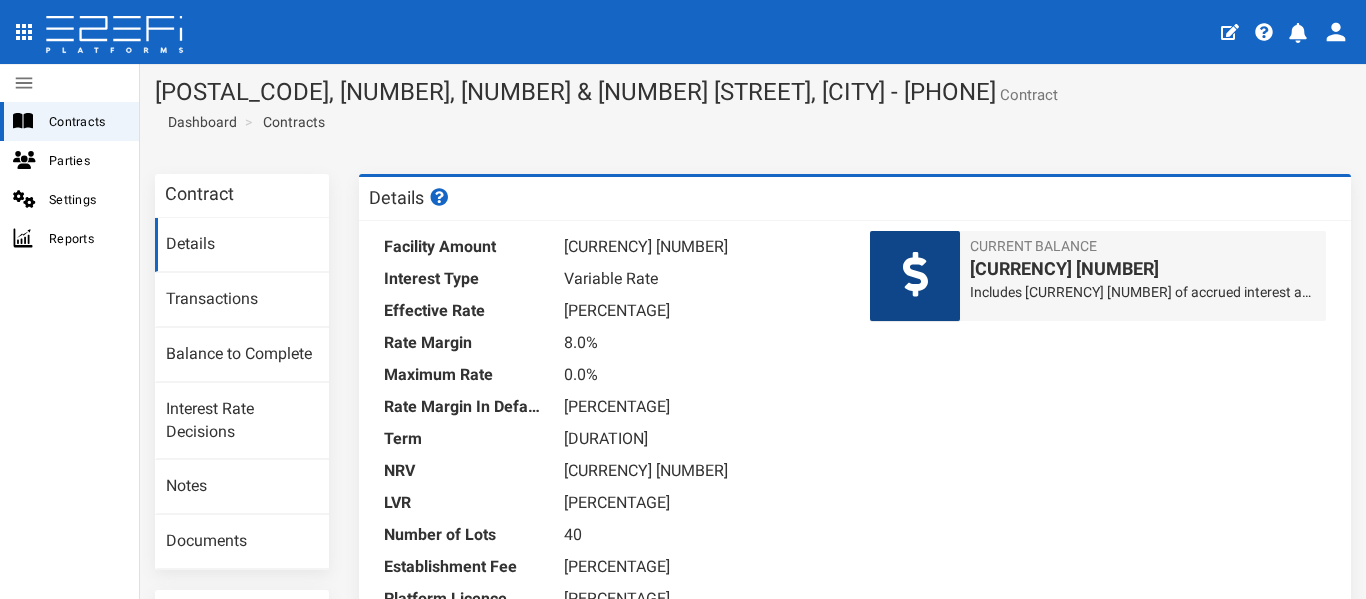 scroll, scrollTop: 0, scrollLeft: 0, axis: both 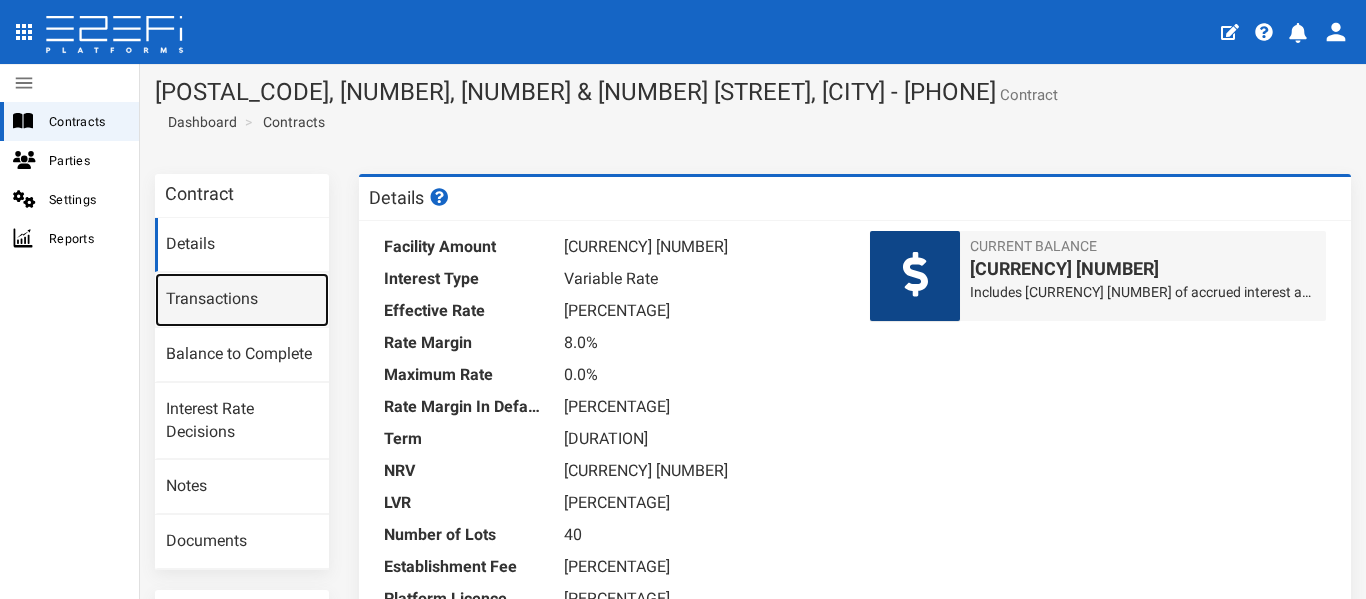click on "Transactions" at bounding box center (242, 300) 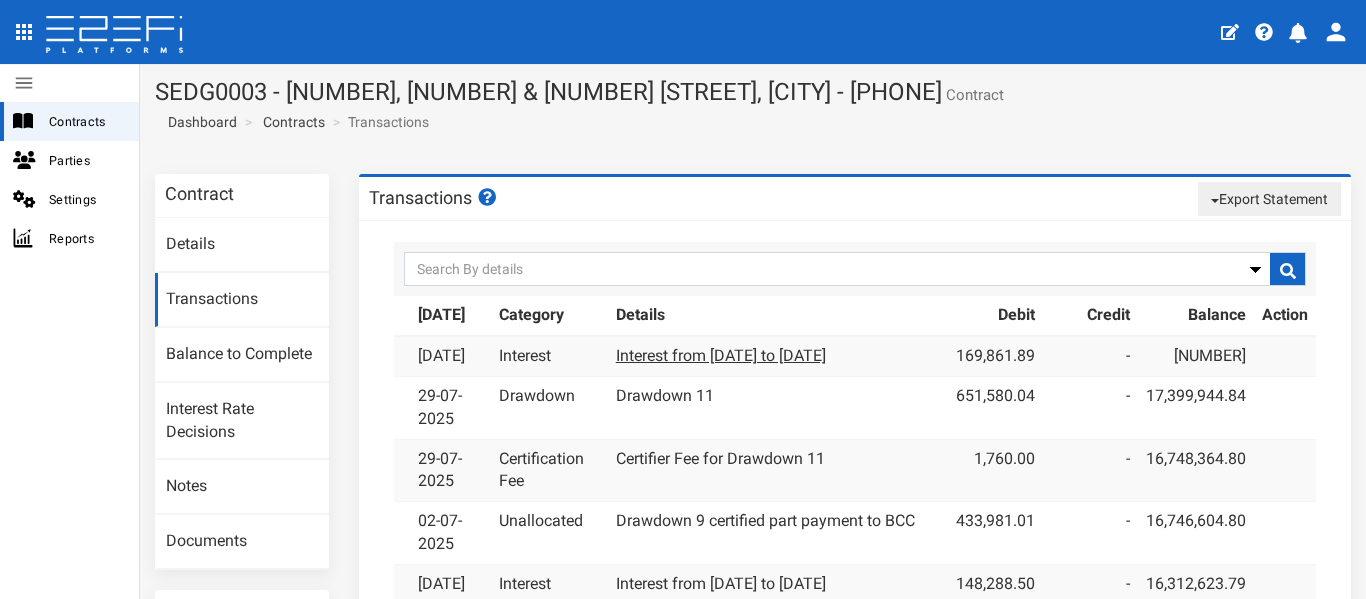 scroll, scrollTop: 0, scrollLeft: 0, axis: both 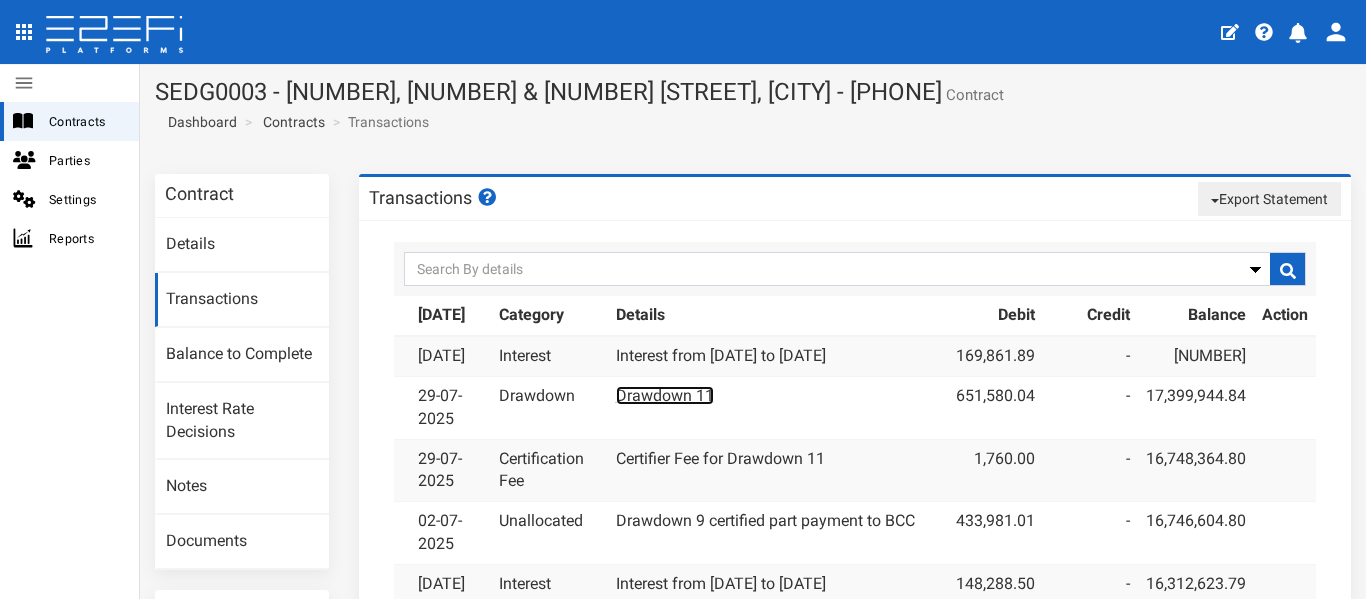click on "Drawdown 11" at bounding box center [665, 395] 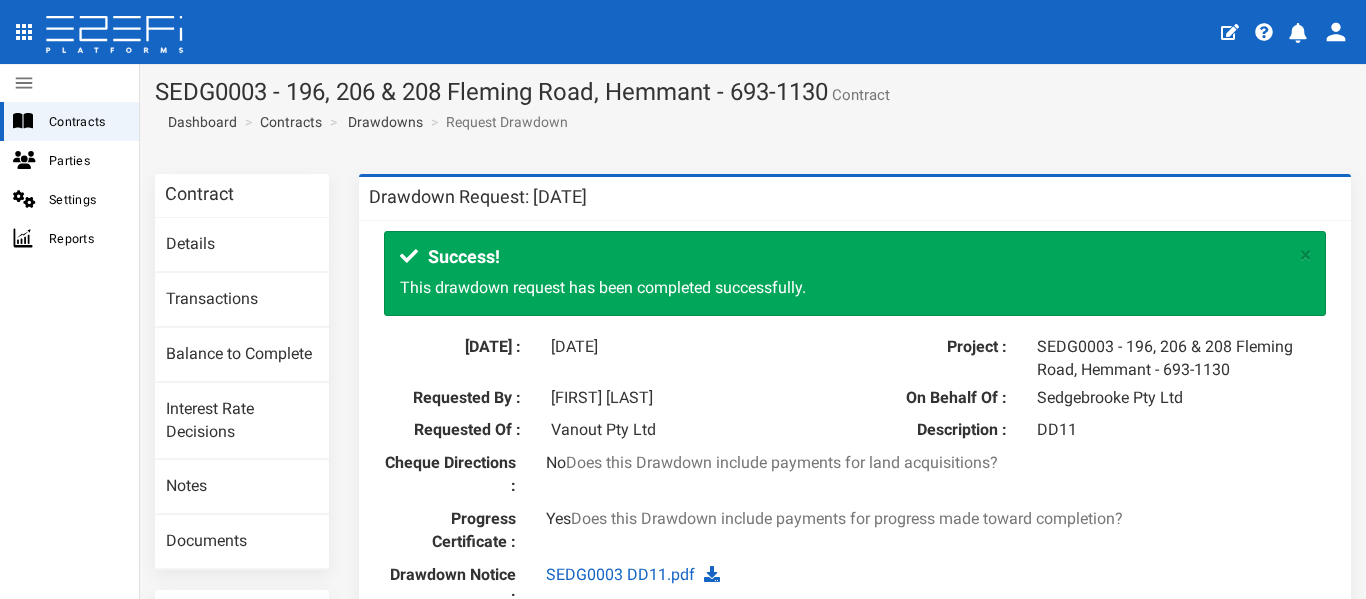 scroll, scrollTop: 0, scrollLeft: 0, axis: both 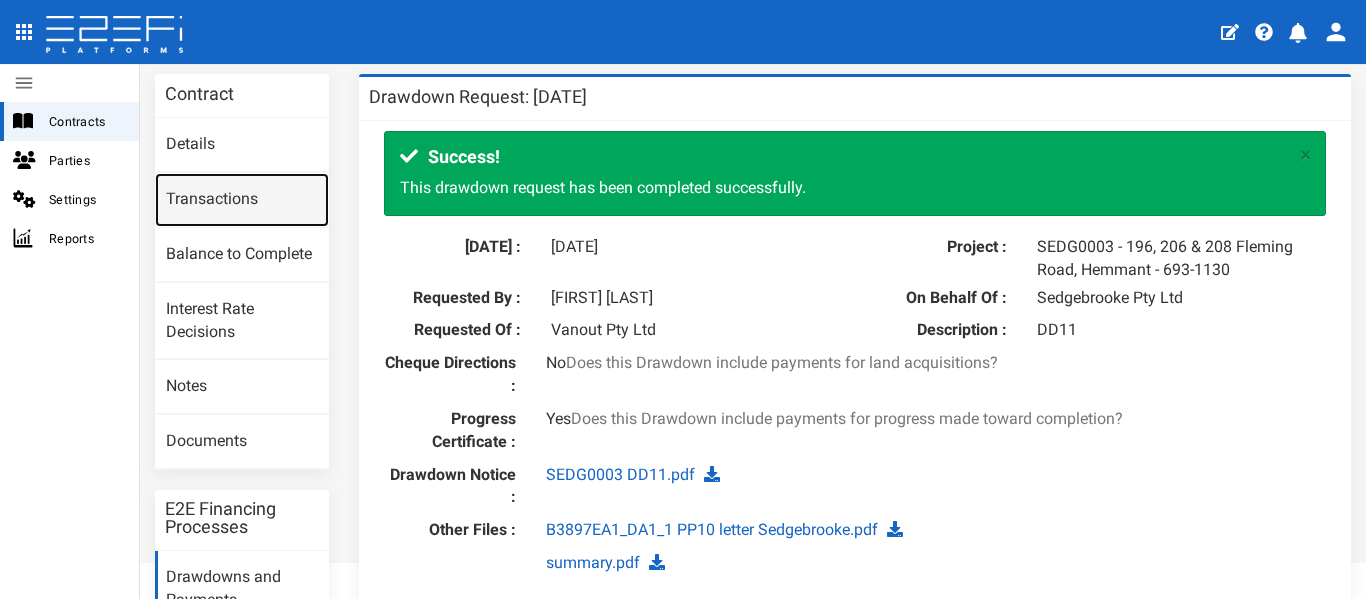drag, startPoint x: 243, startPoint y: 196, endPoint x: 1315, endPoint y: 240, distance: 1072.9026 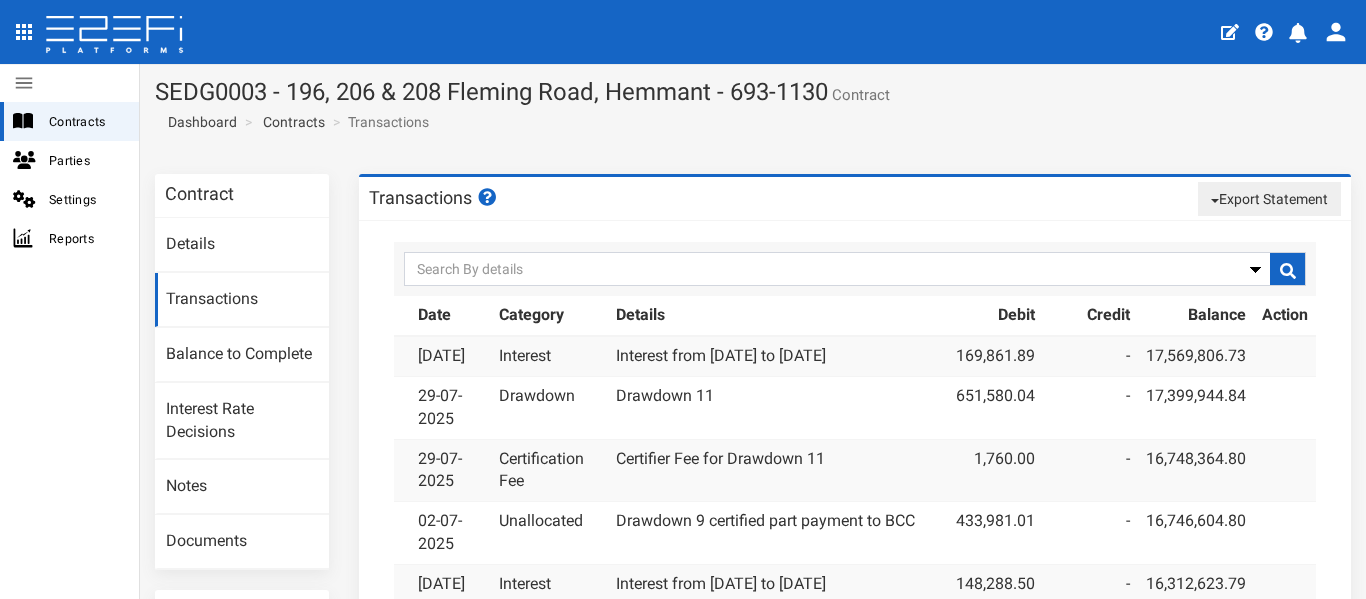 scroll, scrollTop: 0, scrollLeft: 0, axis: both 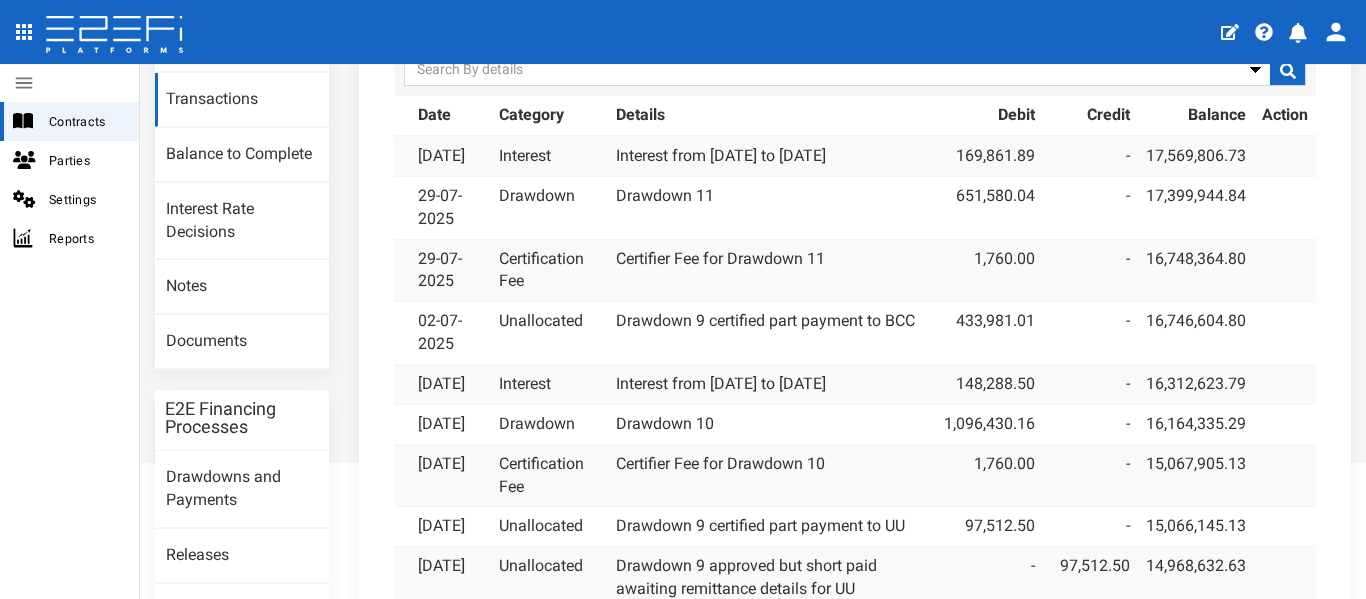 drag, startPoint x: 857, startPoint y: 156, endPoint x: 592, endPoint y: 160, distance: 265.03018 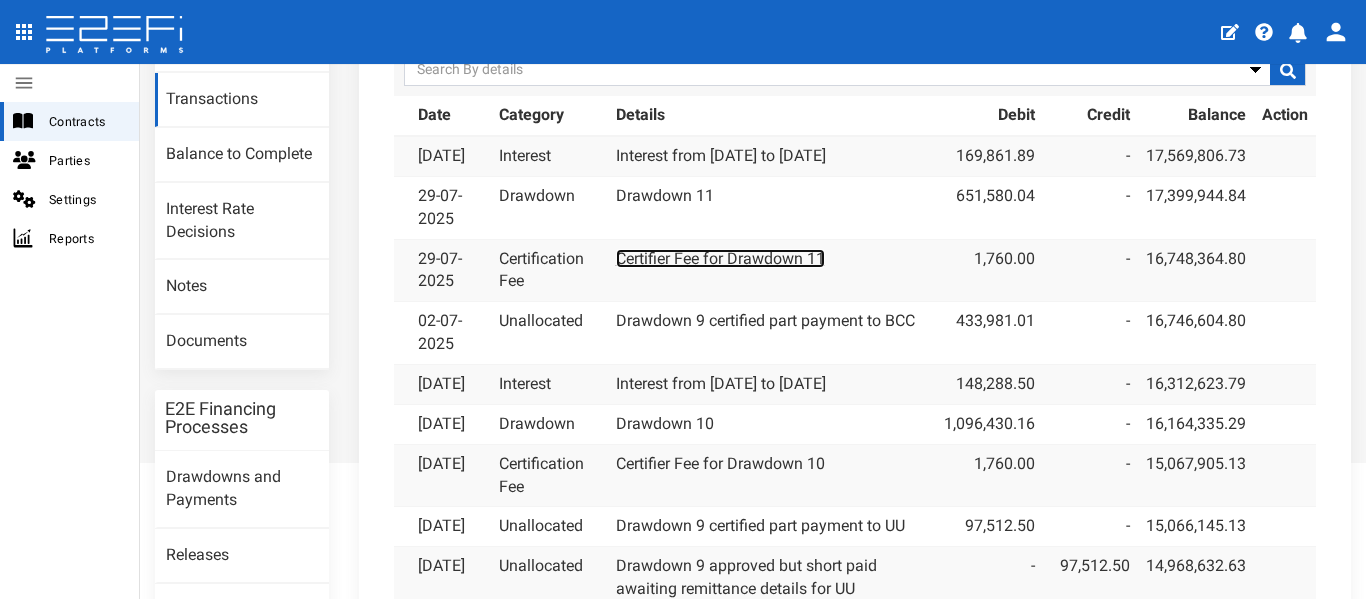 click on "Certifier Fee for Drawdown 11" at bounding box center (720, 258) 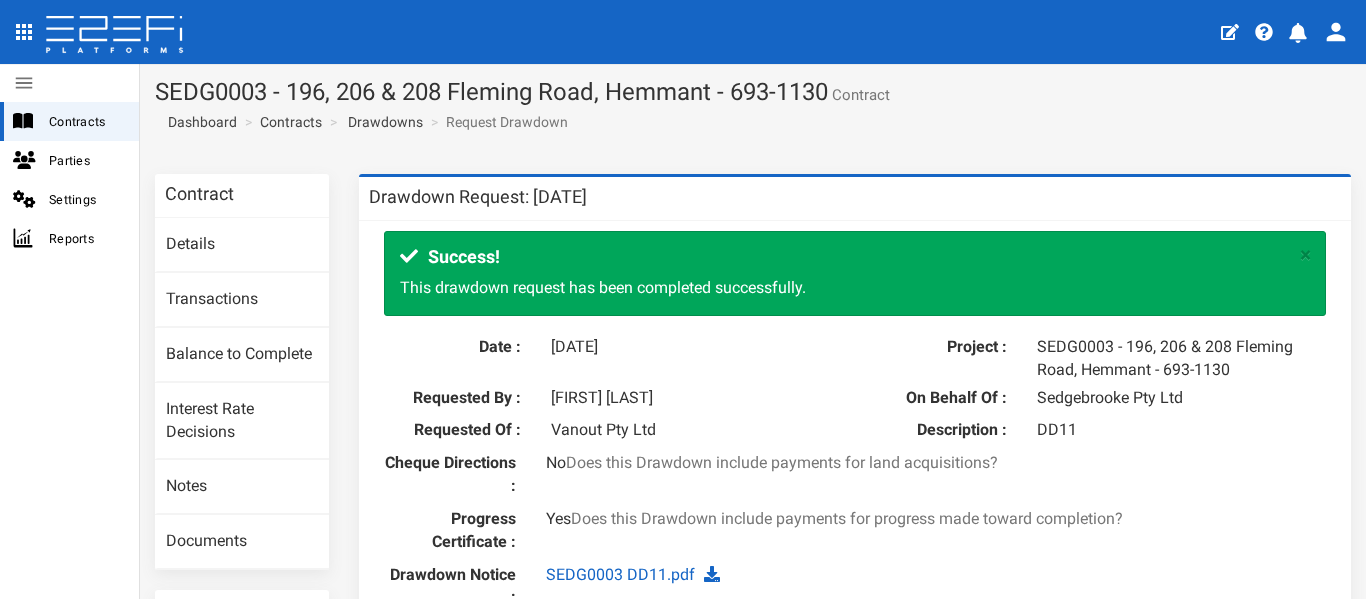 scroll, scrollTop: 0, scrollLeft: 0, axis: both 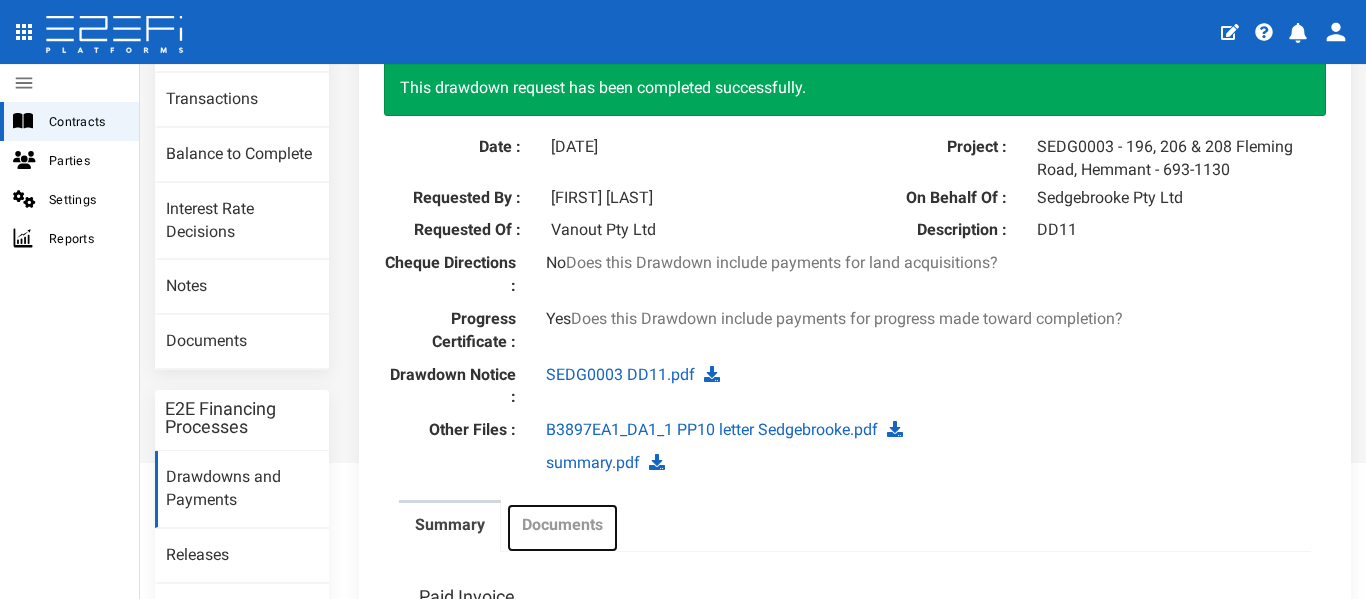 click on "Documents" at bounding box center [562, 525] 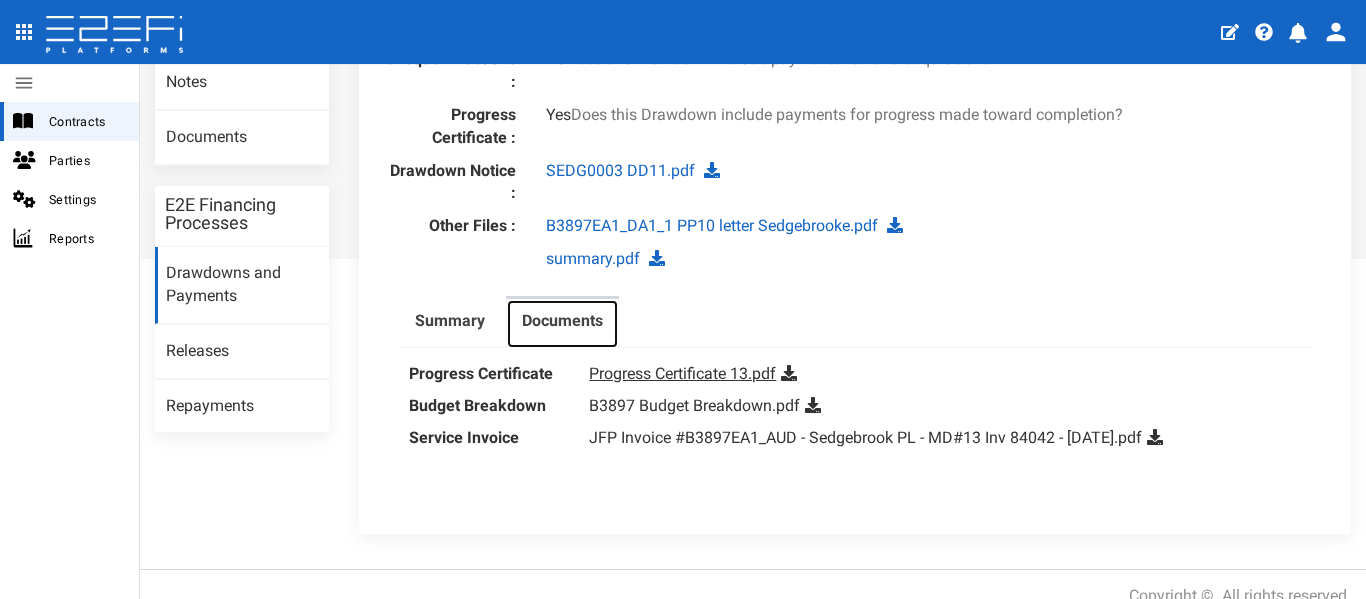 scroll, scrollTop: 428, scrollLeft: 0, axis: vertical 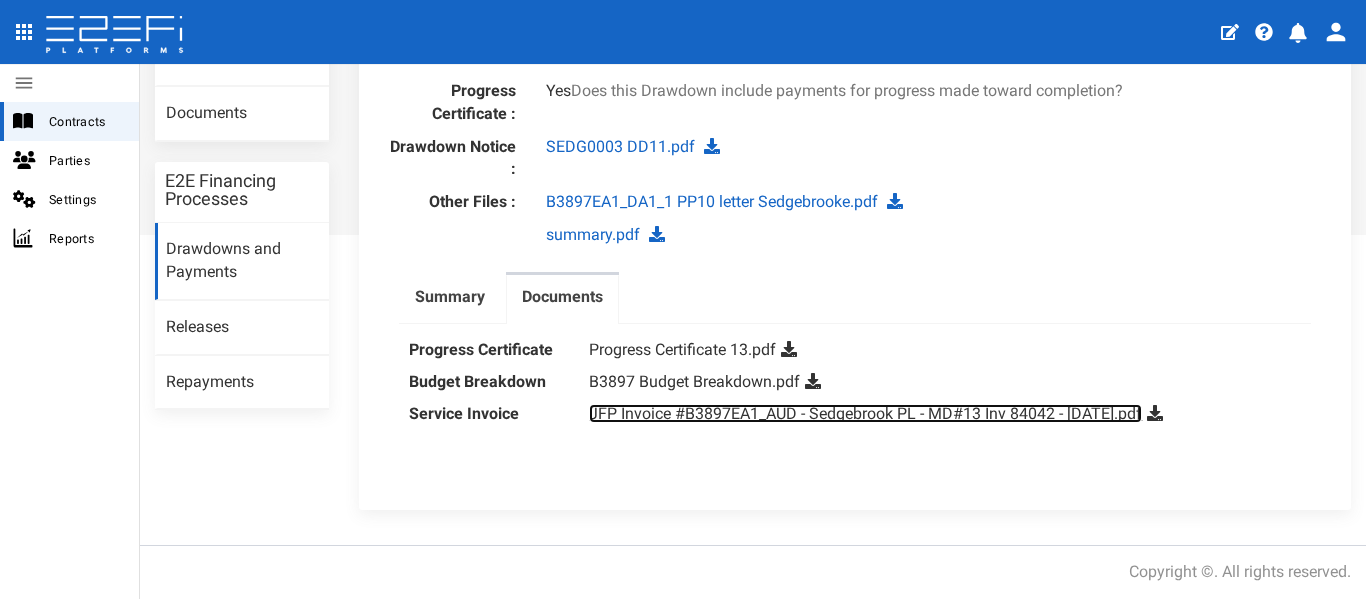 click on "JFP Invoice #B3897EA1_AUD - Sedgebrook PL - MD#13  Inv 84042 - July2025.pdf" at bounding box center [865, 413] 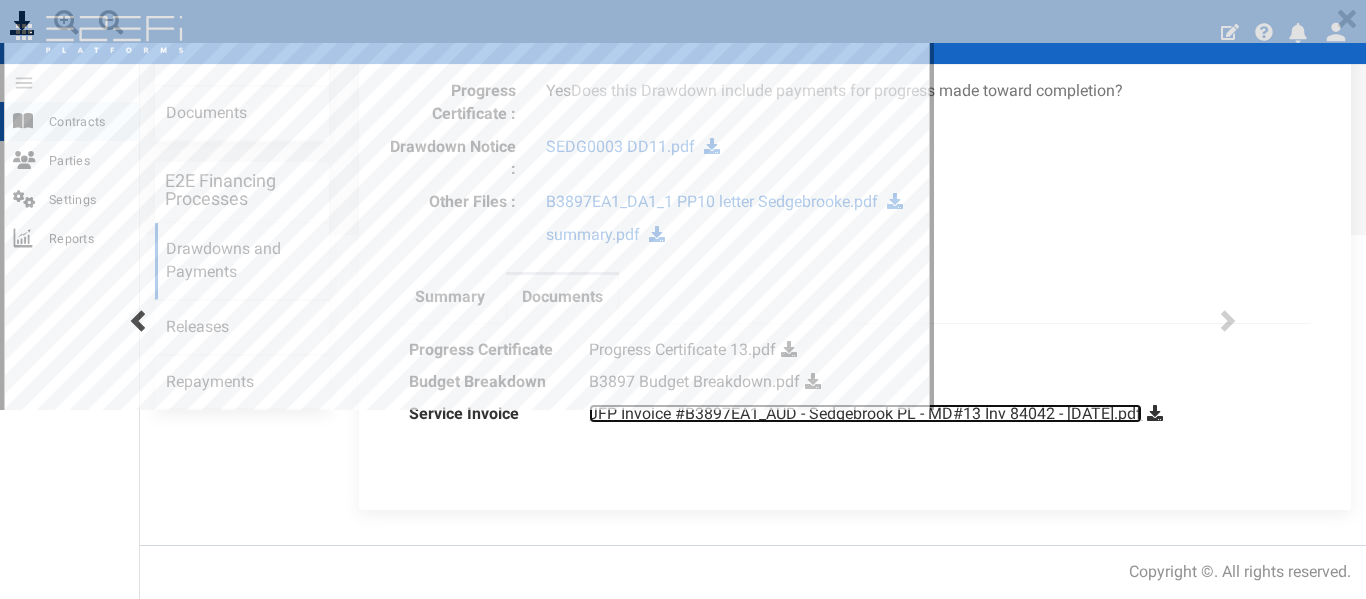 scroll, scrollTop: 0, scrollLeft: 0, axis: both 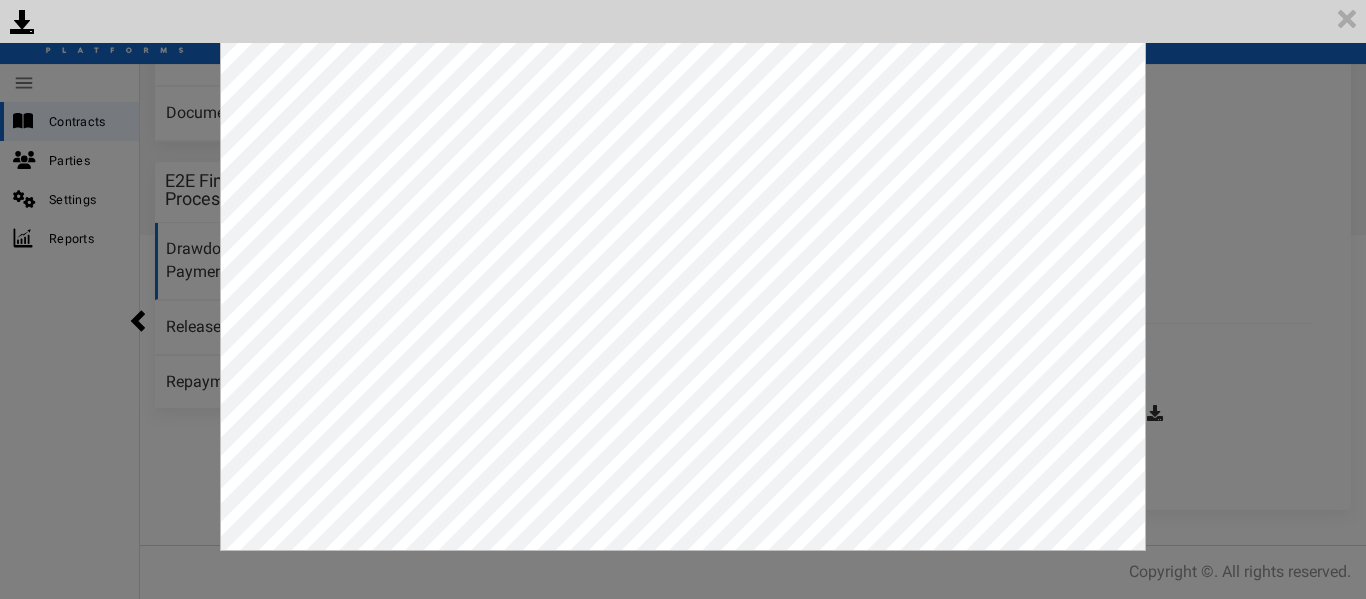 click on "<p>Your browser does not support iframes.</p><script type="text/javascript">alert("Your browser does not support iframes.")</script><iframe>" at bounding box center (683, 299) 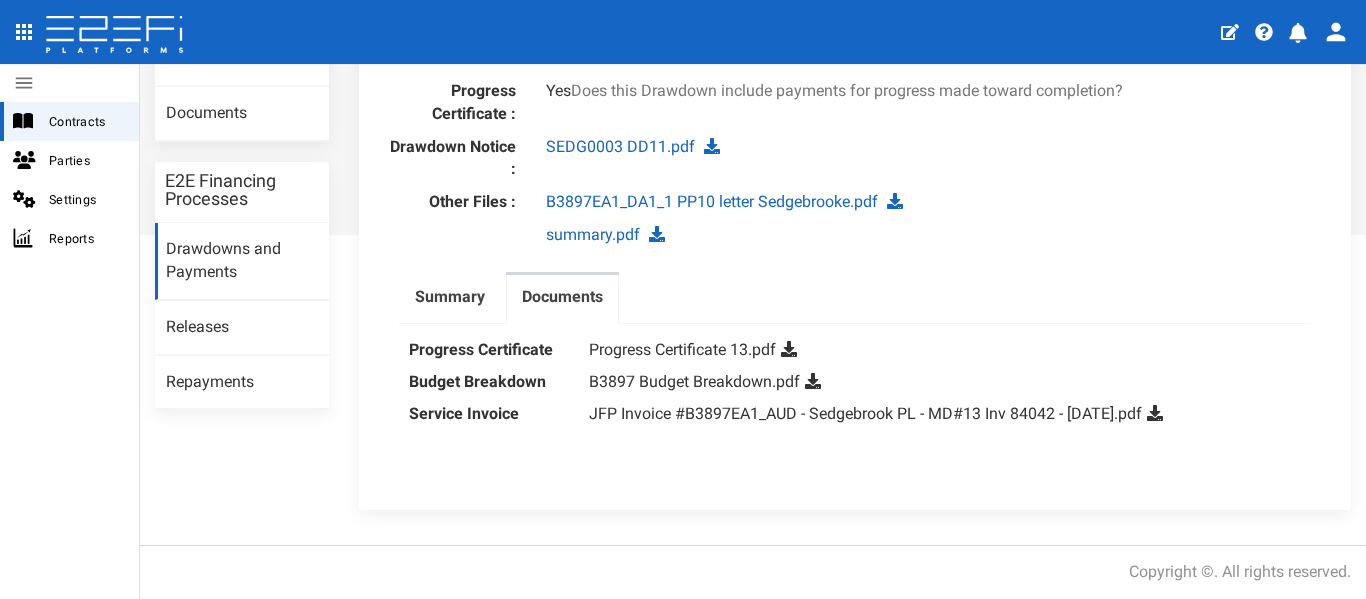 scroll, scrollTop: 128, scrollLeft: 0, axis: vertical 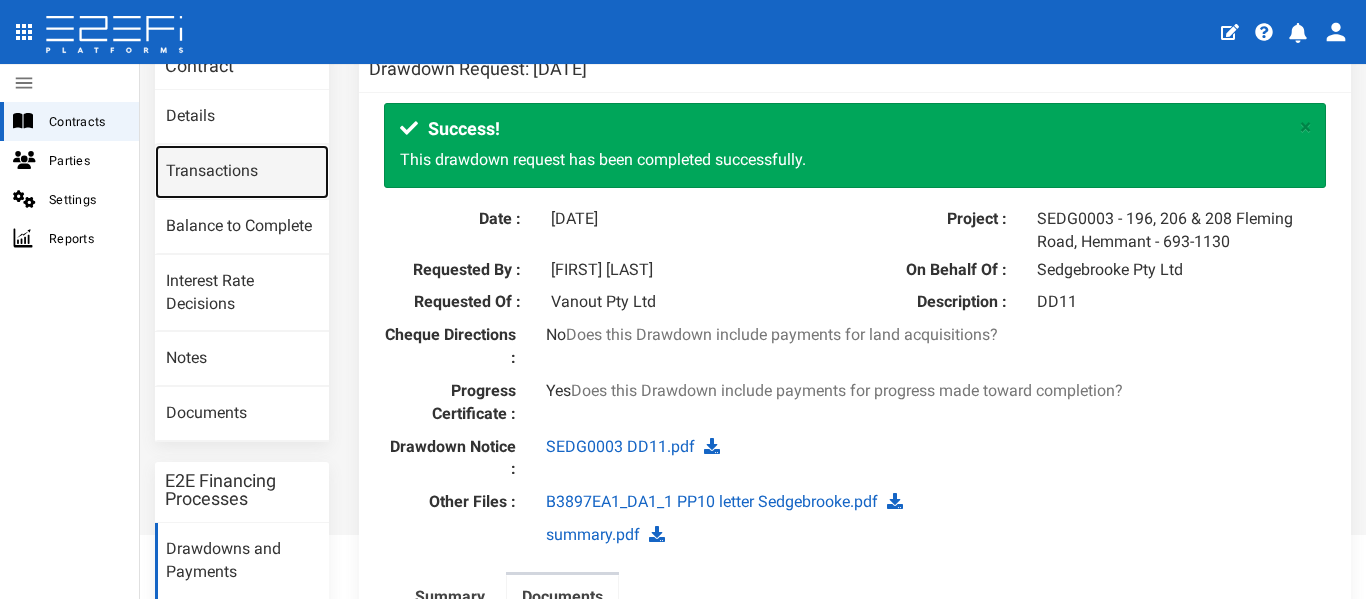 click on "Transactions" at bounding box center [242, 172] 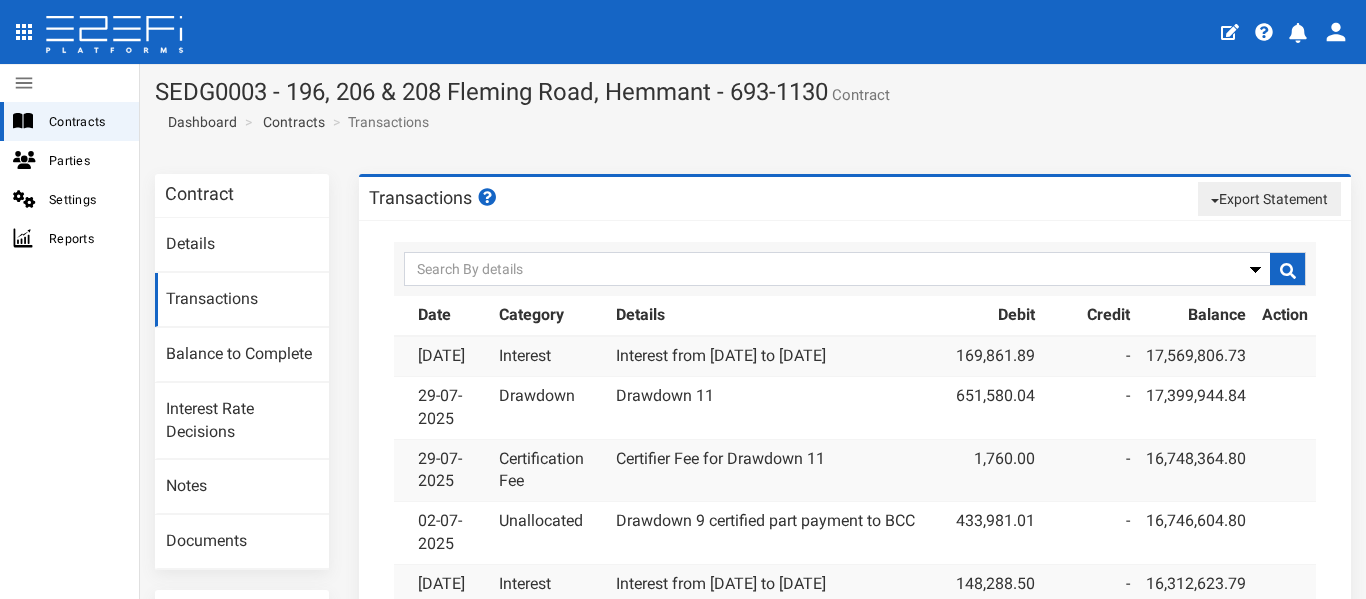 scroll, scrollTop: 0, scrollLeft: 0, axis: both 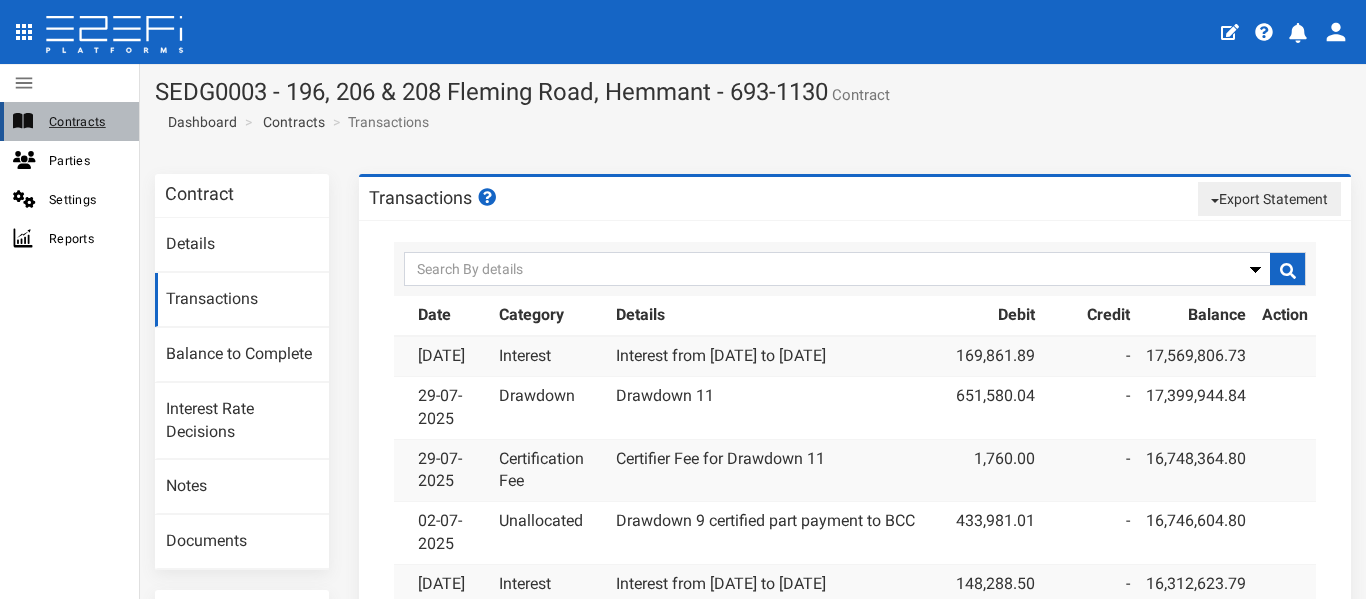 click on "Contracts" at bounding box center (86, 121) 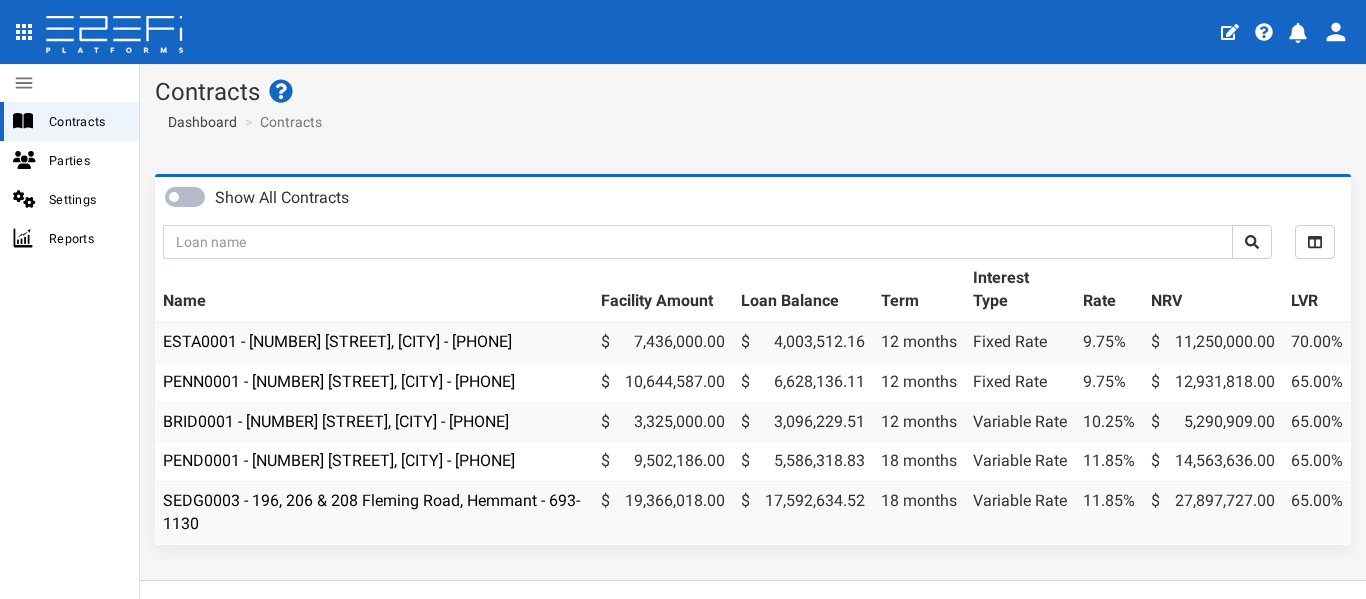 scroll, scrollTop: 0, scrollLeft: 0, axis: both 